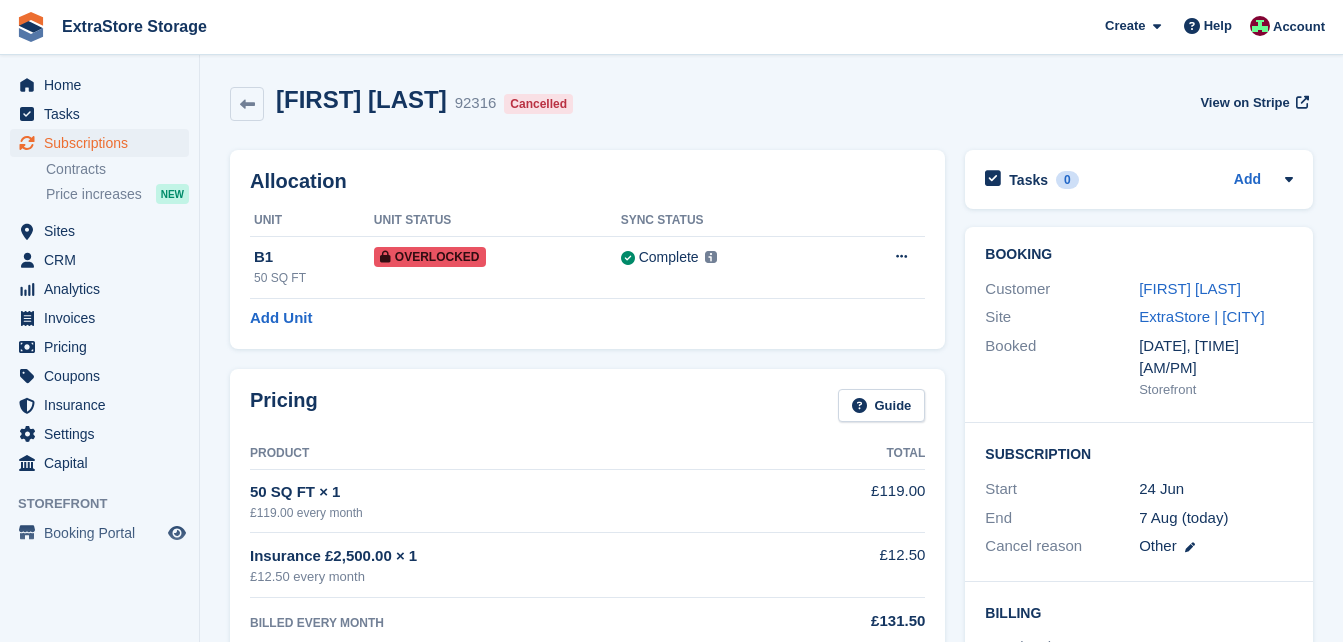scroll, scrollTop: 0, scrollLeft: 0, axis: both 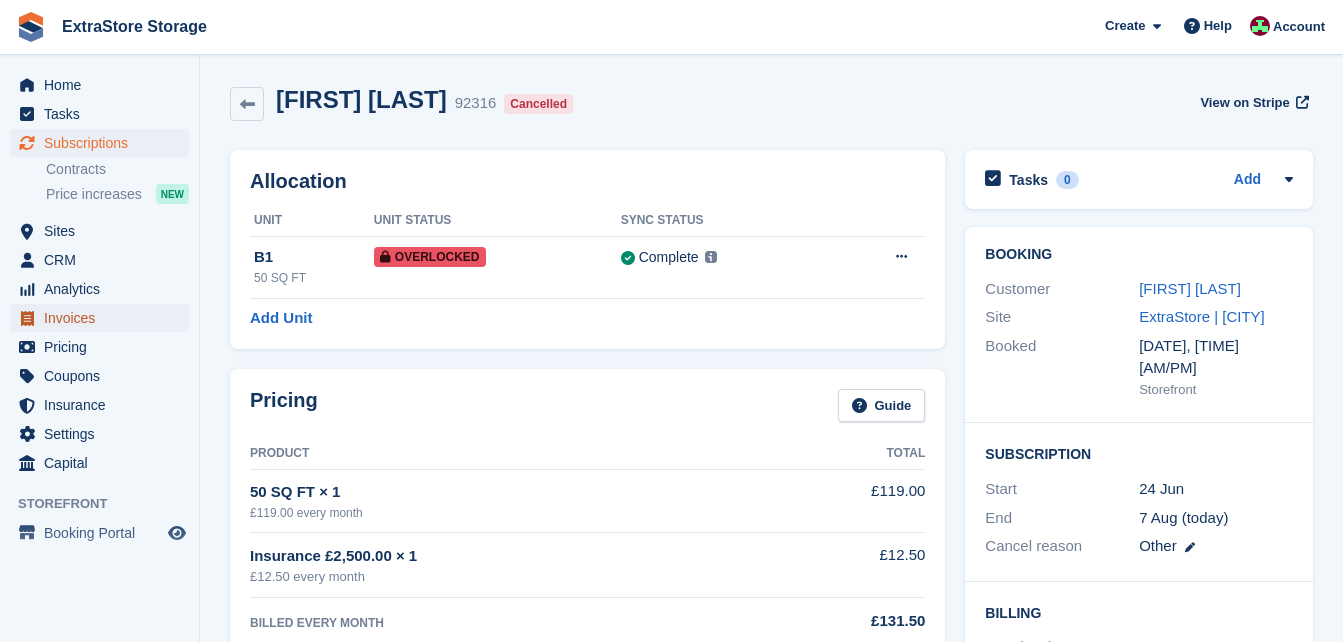 click on "Invoices" at bounding box center (104, 318) 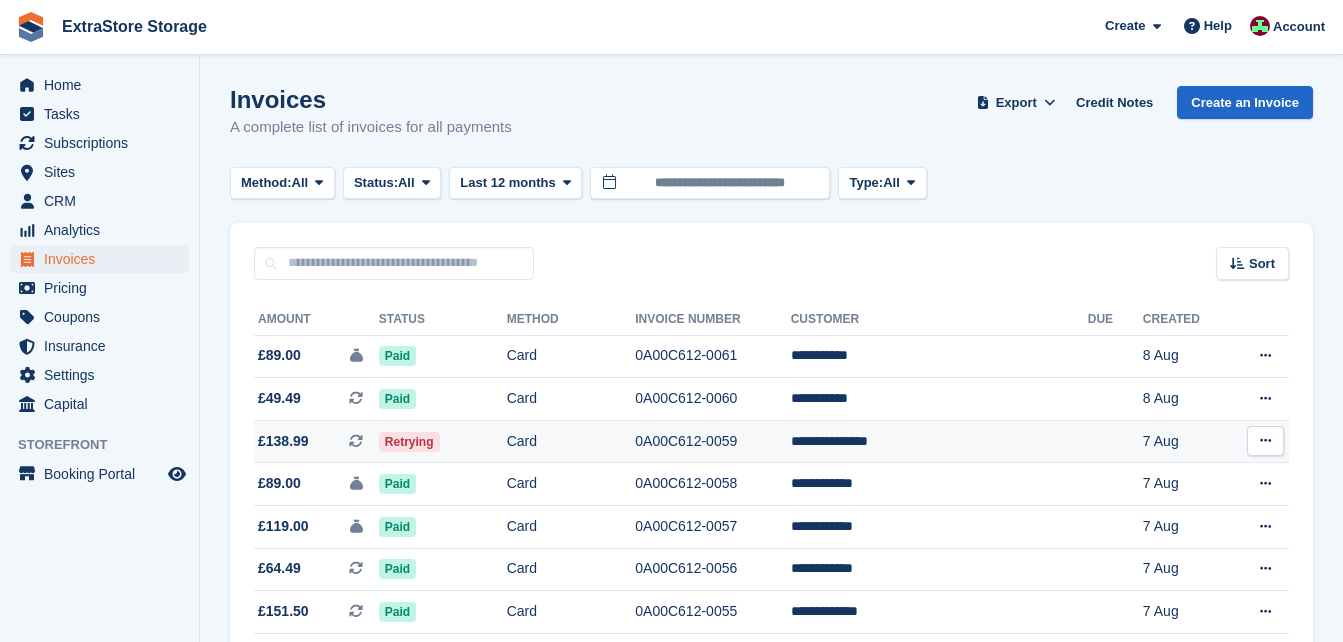 click on "Card" at bounding box center [571, 441] 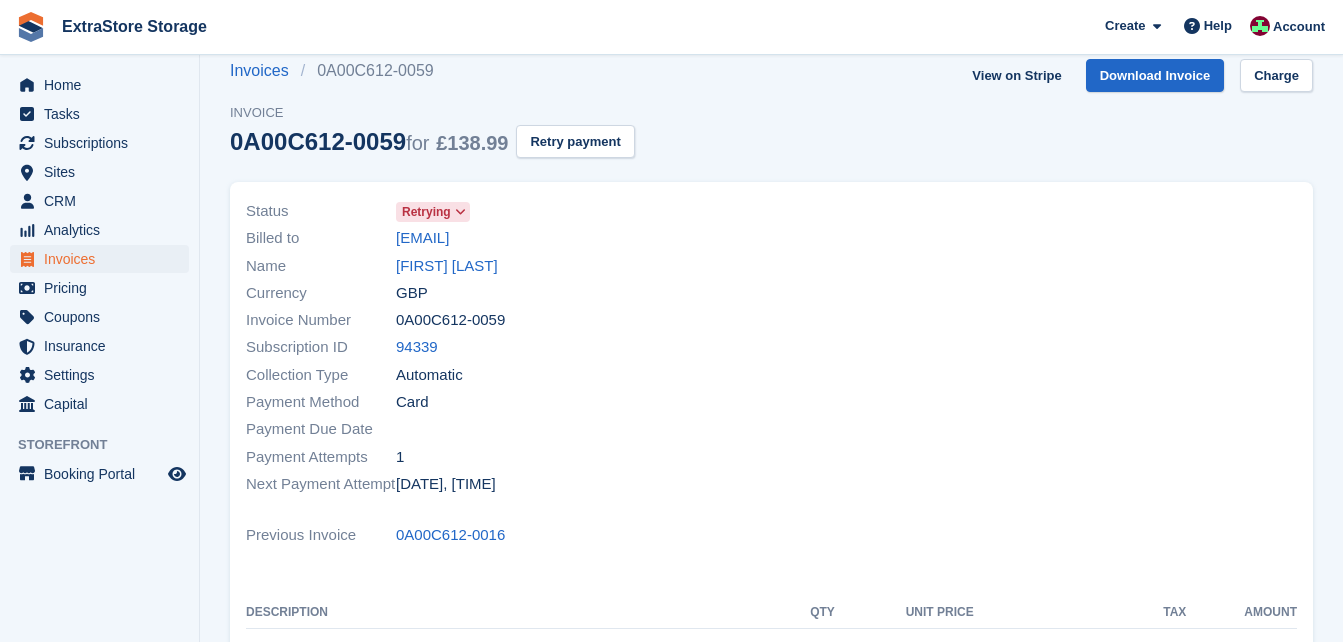 scroll, scrollTop: 0, scrollLeft: 0, axis: both 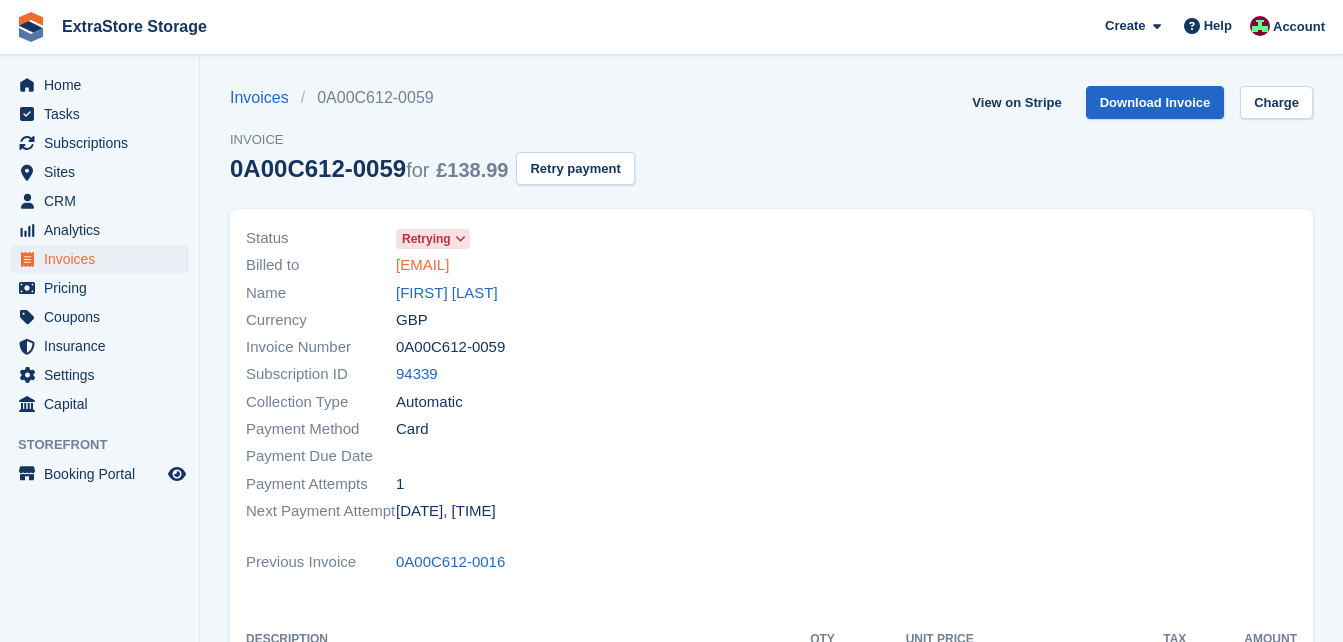 drag, startPoint x: 603, startPoint y: 270, endPoint x: 398, endPoint y: 269, distance: 205.00244 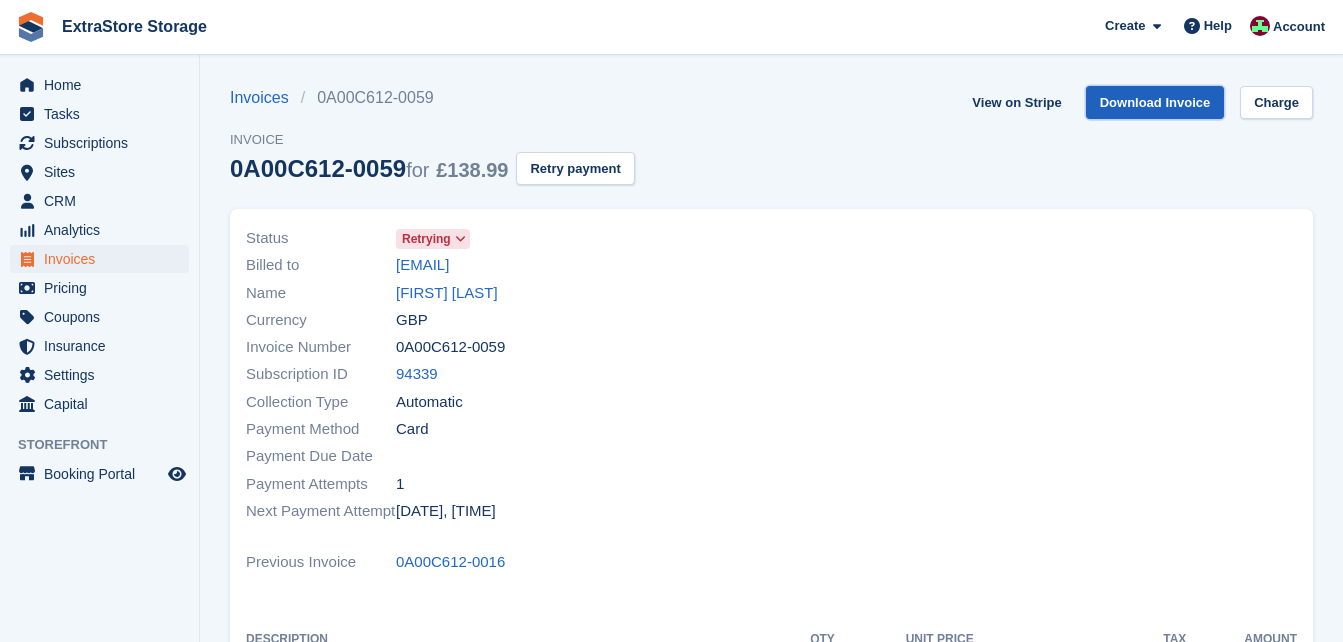 click on "Download Invoice" at bounding box center (1155, 102) 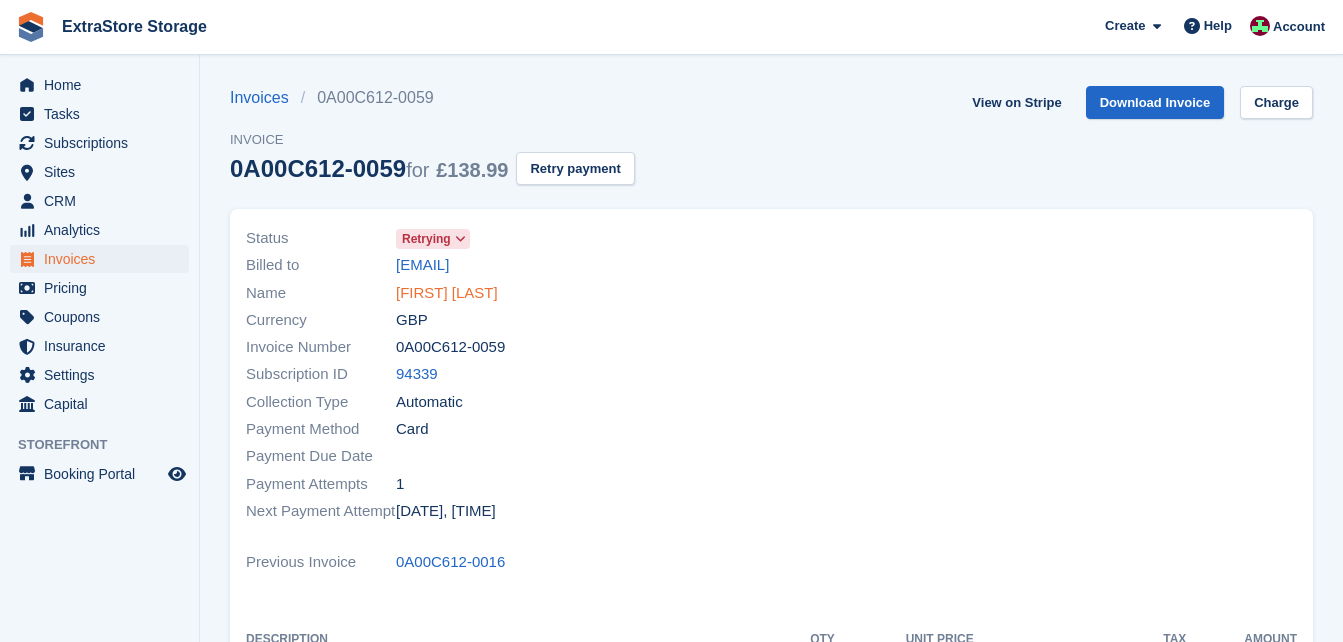 drag, startPoint x: 384, startPoint y: 293, endPoint x: 431, endPoint y: 302, distance: 47.853943 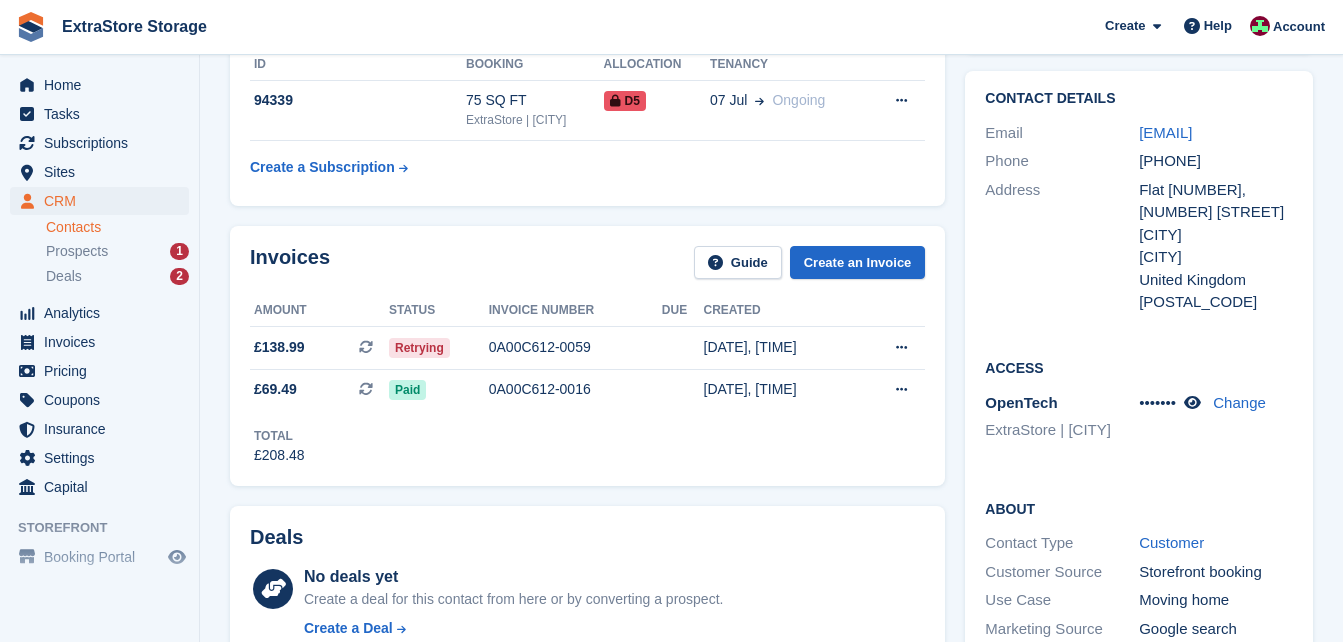 scroll, scrollTop: 0, scrollLeft: 0, axis: both 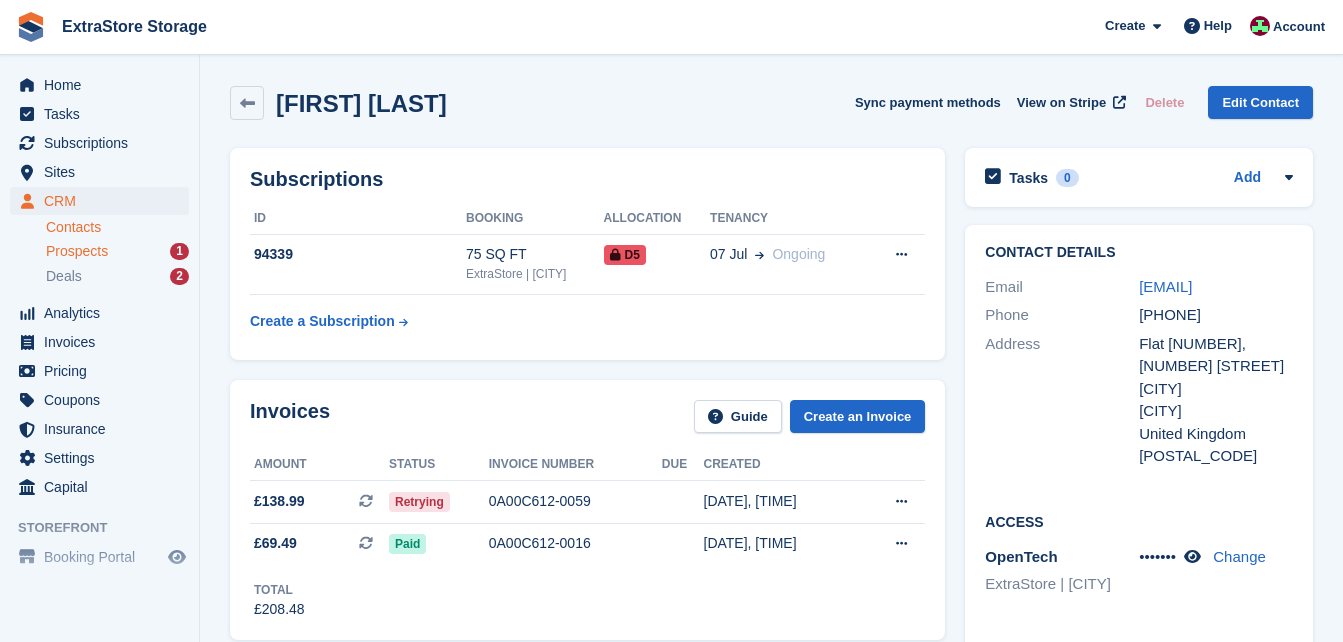 click on "Prospects" at bounding box center [77, 251] 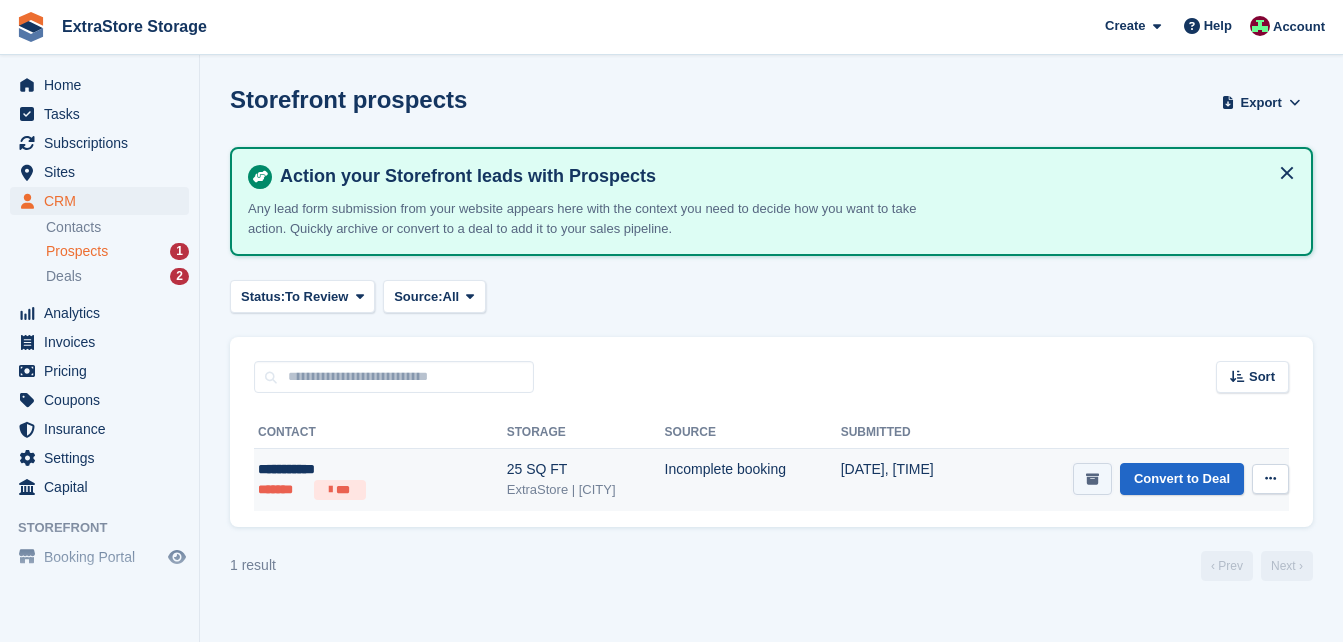 click at bounding box center [1092, 479] 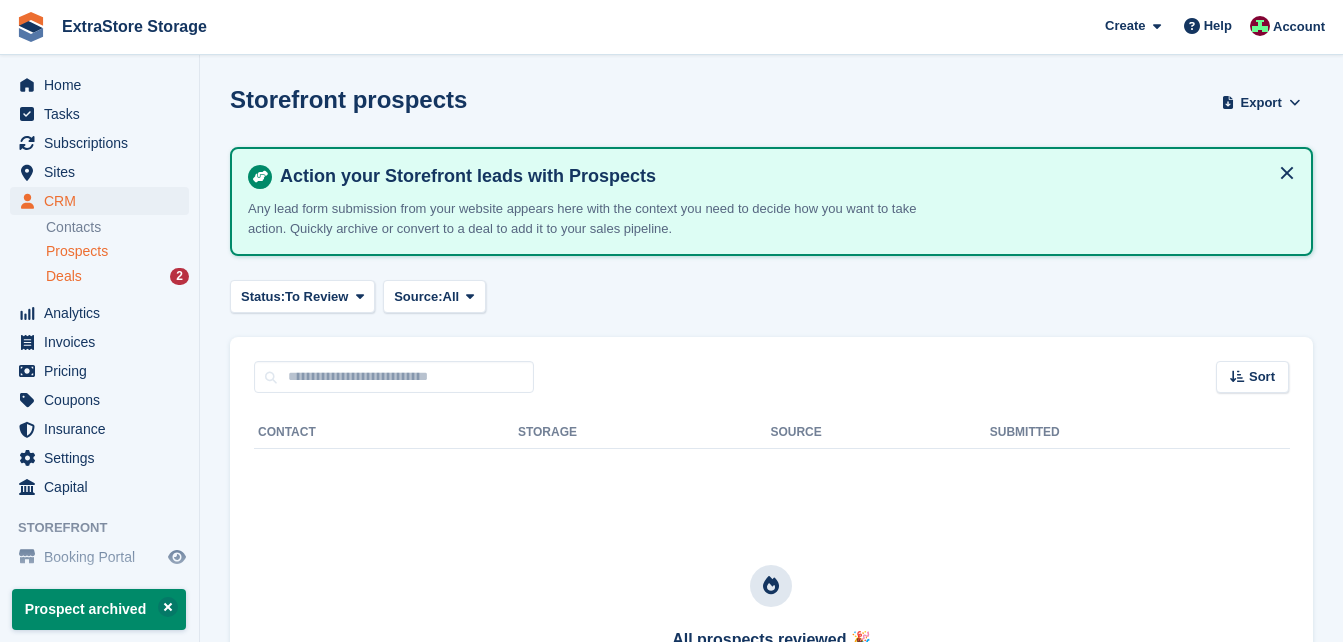 click on "Deals
2" at bounding box center (117, 276) 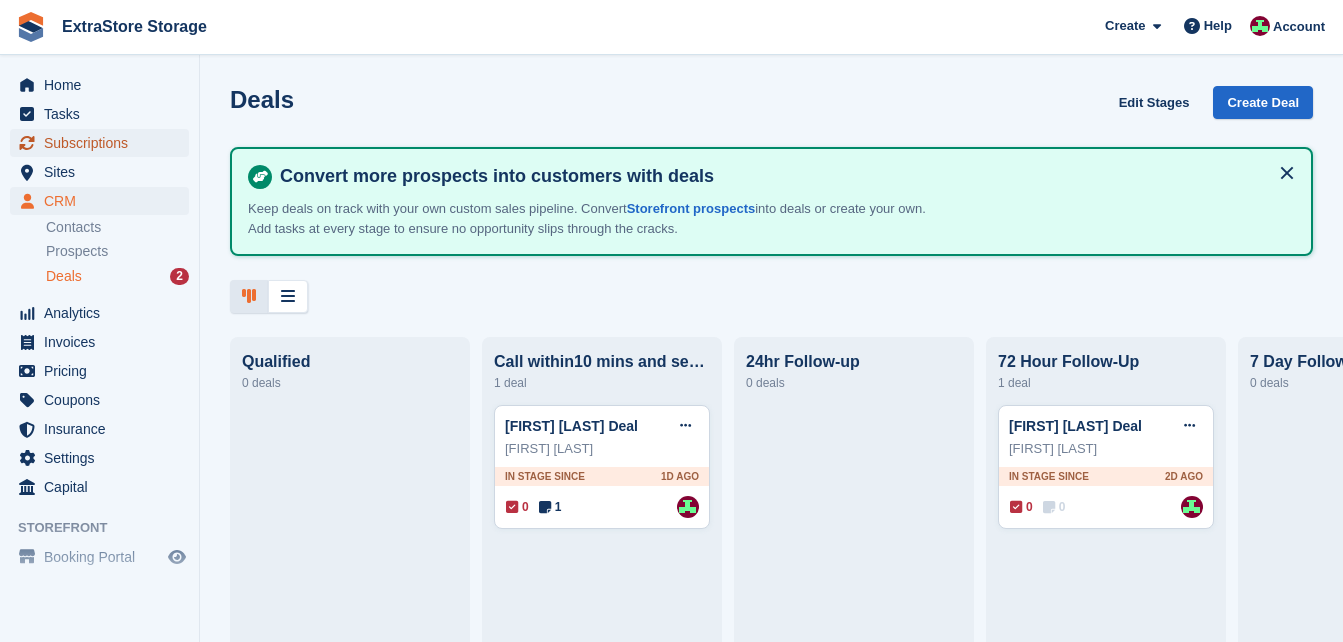 click on "Subscriptions" at bounding box center [104, 143] 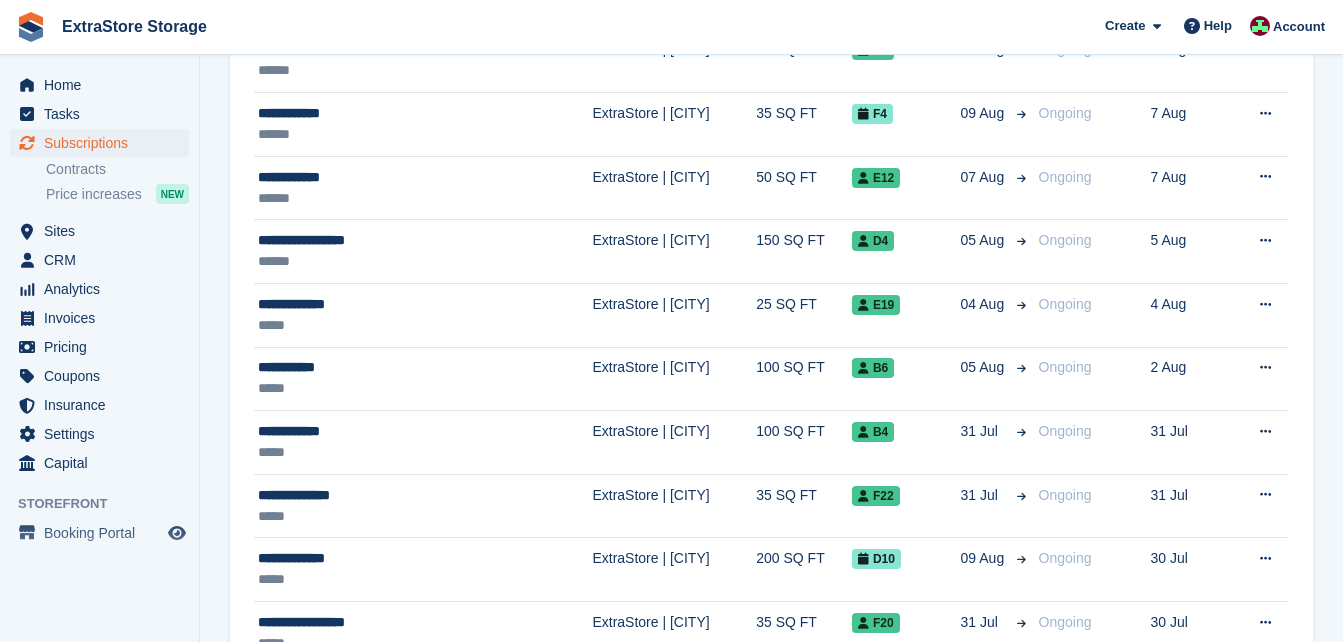 scroll, scrollTop: 0, scrollLeft: 0, axis: both 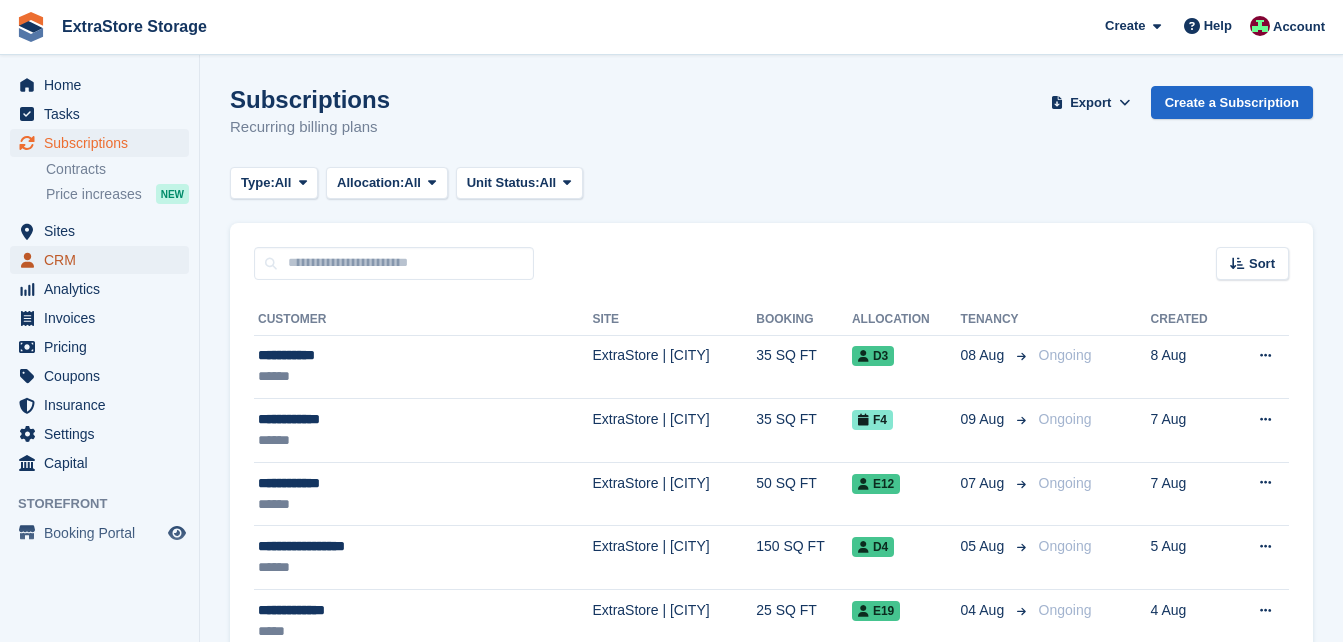 click on "CRM" at bounding box center (104, 260) 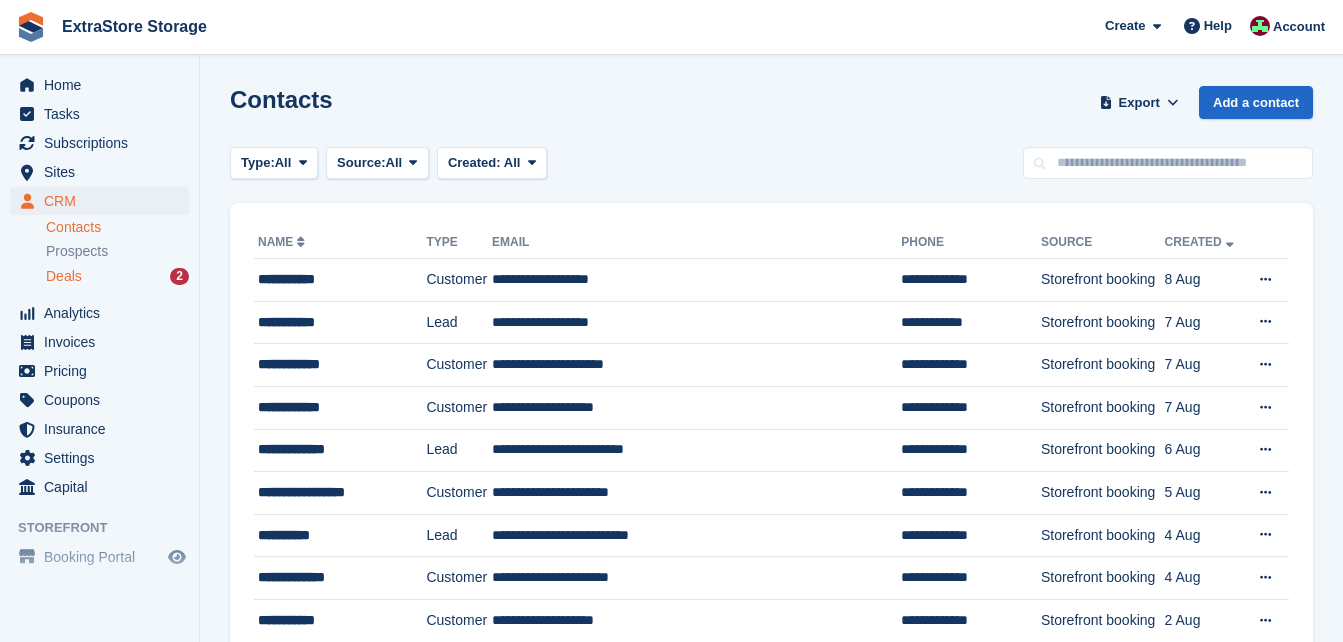click on "Deals
2" at bounding box center [117, 276] 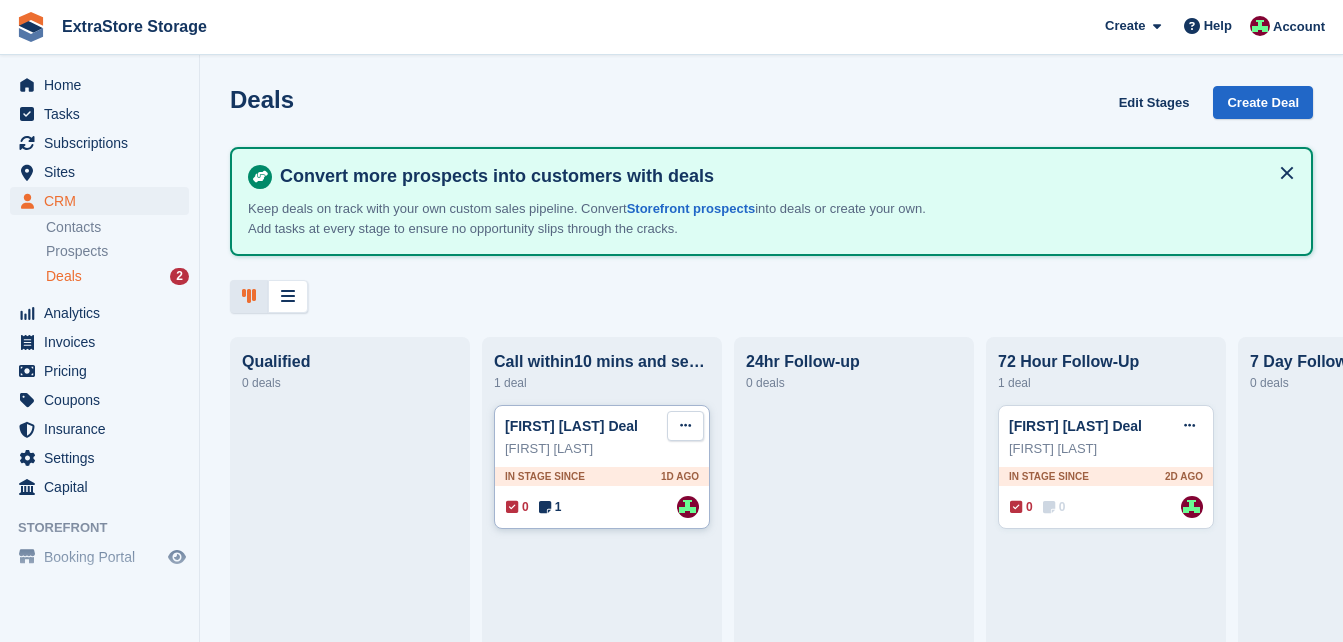 click at bounding box center (685, 426) 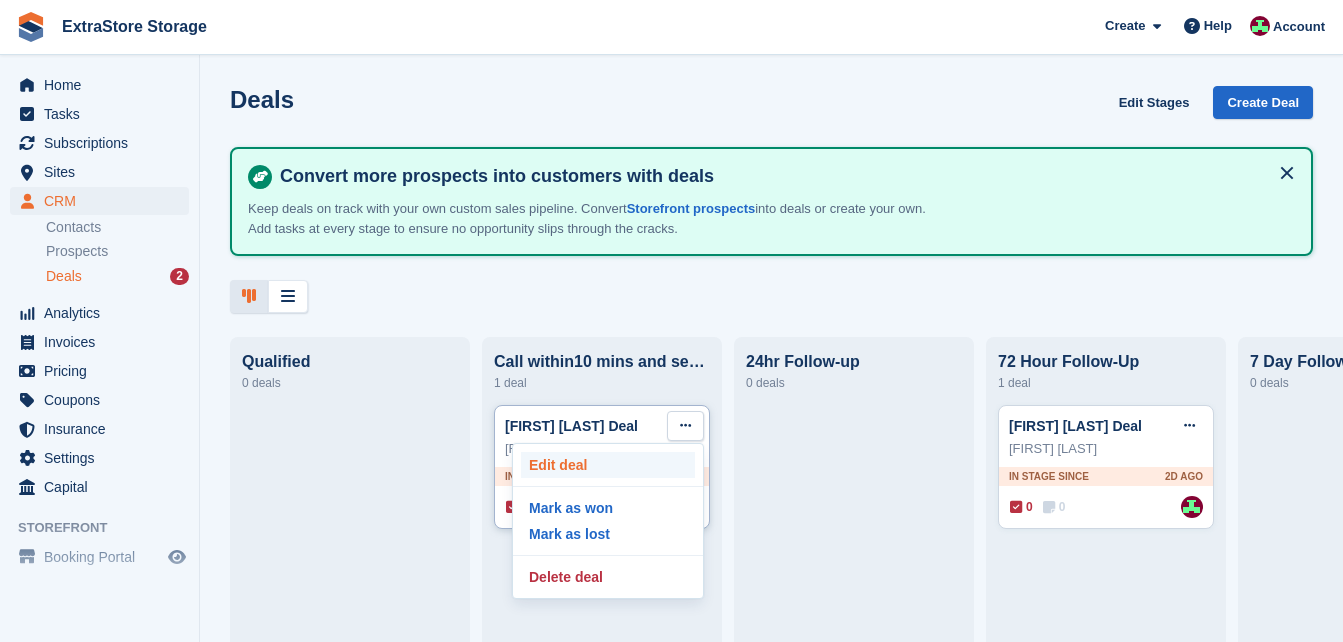 click on "Edit deal" at bounding box center (608, 465) 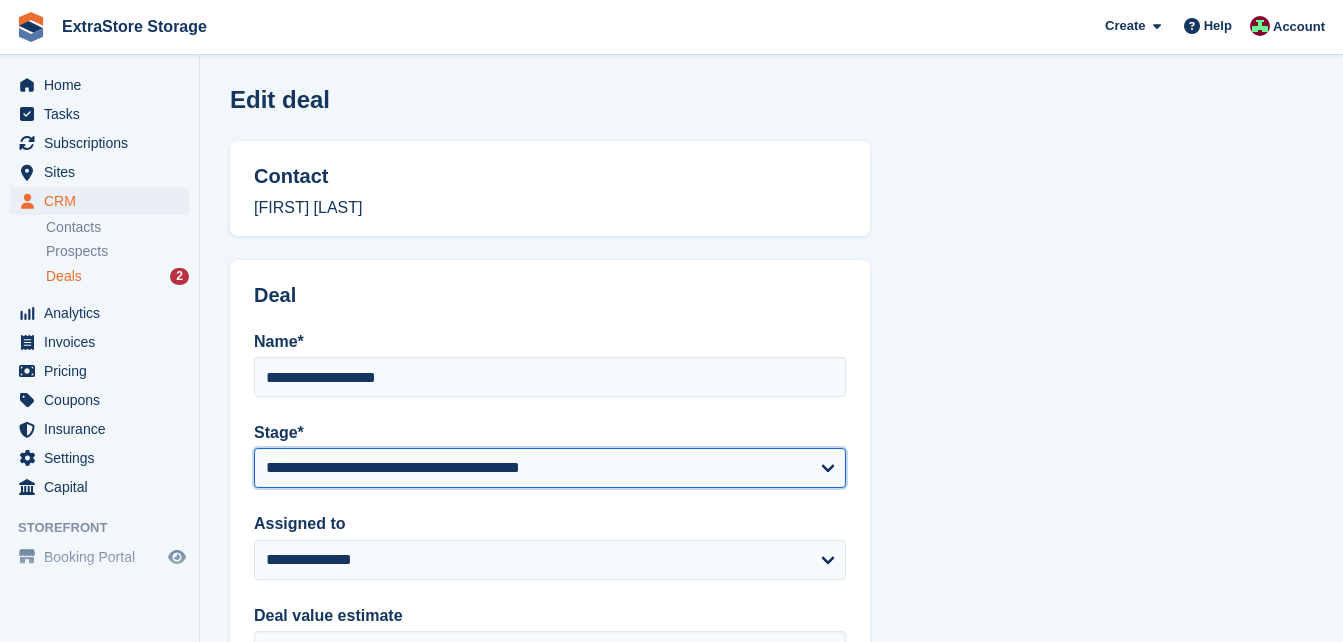 click on "**********" at bounding box center (550, 468) 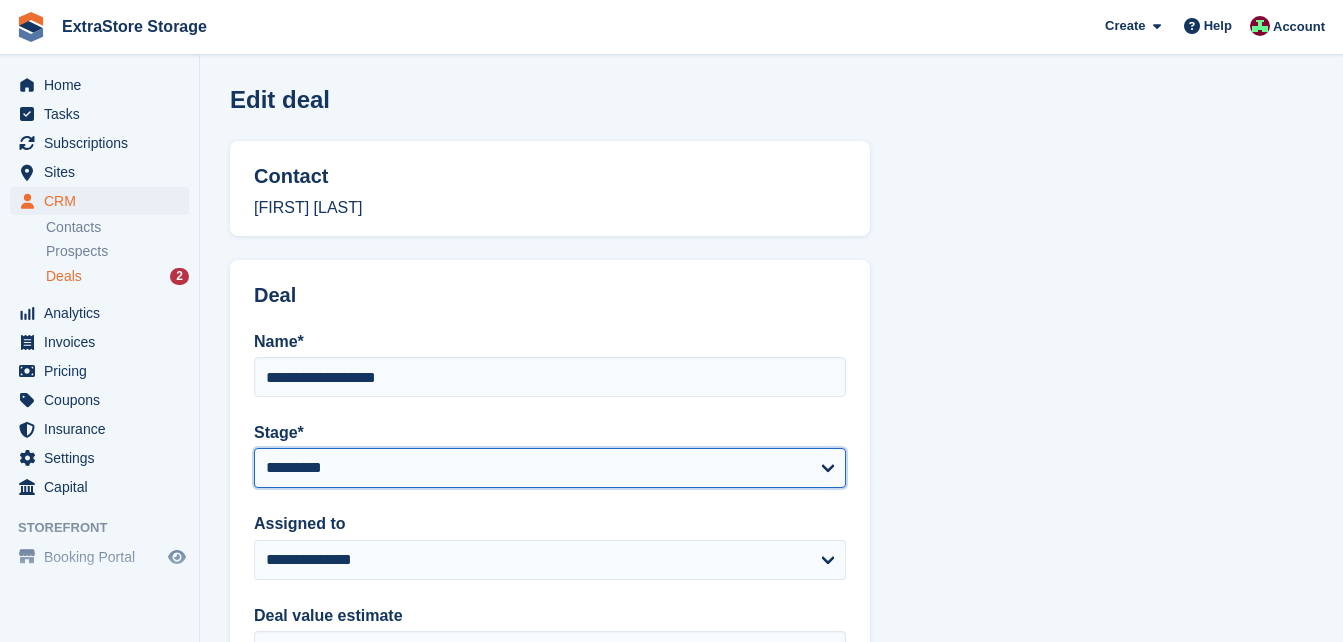 click on "**********" at bounding box center (550, 468) 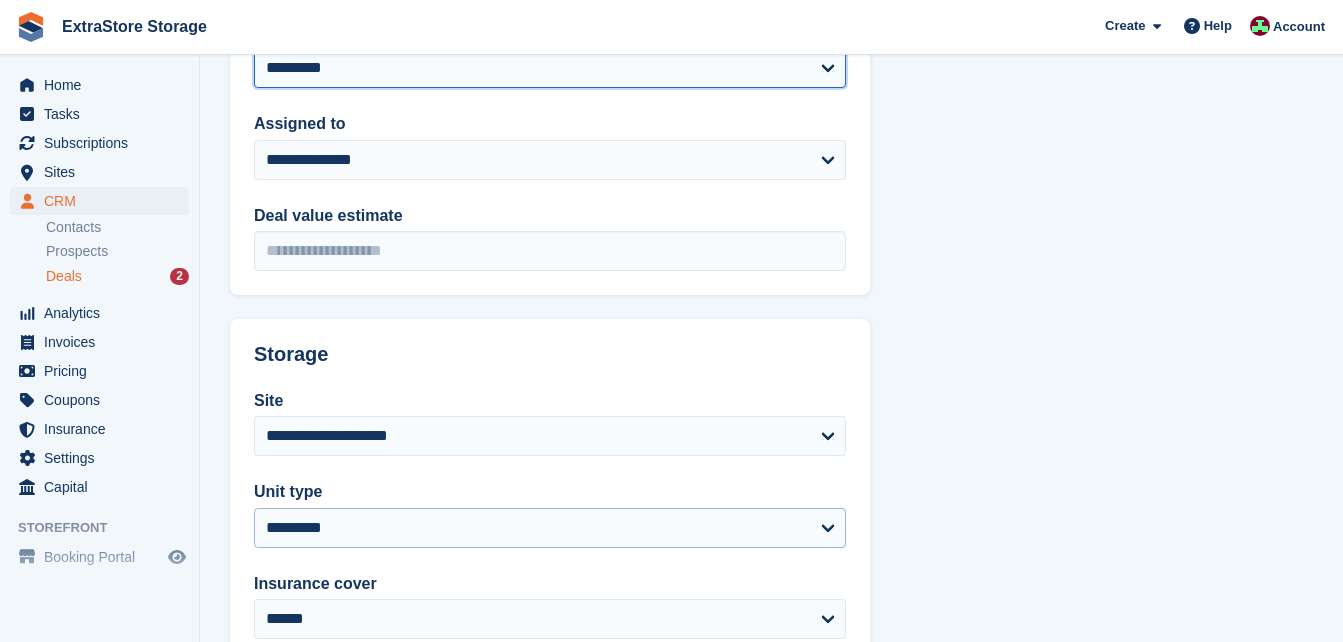 scroll, scrollTop: 630, scrollLeft: 0, axis: vertical 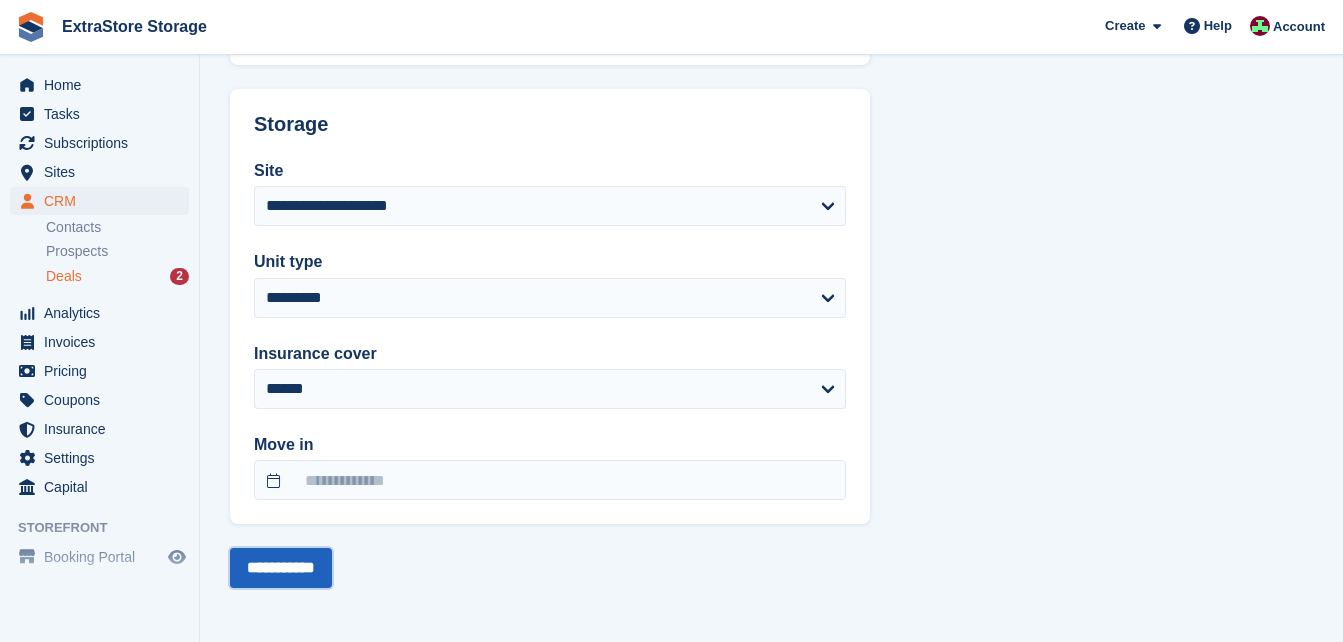 click on "**********" at bounding box center [281, 568] 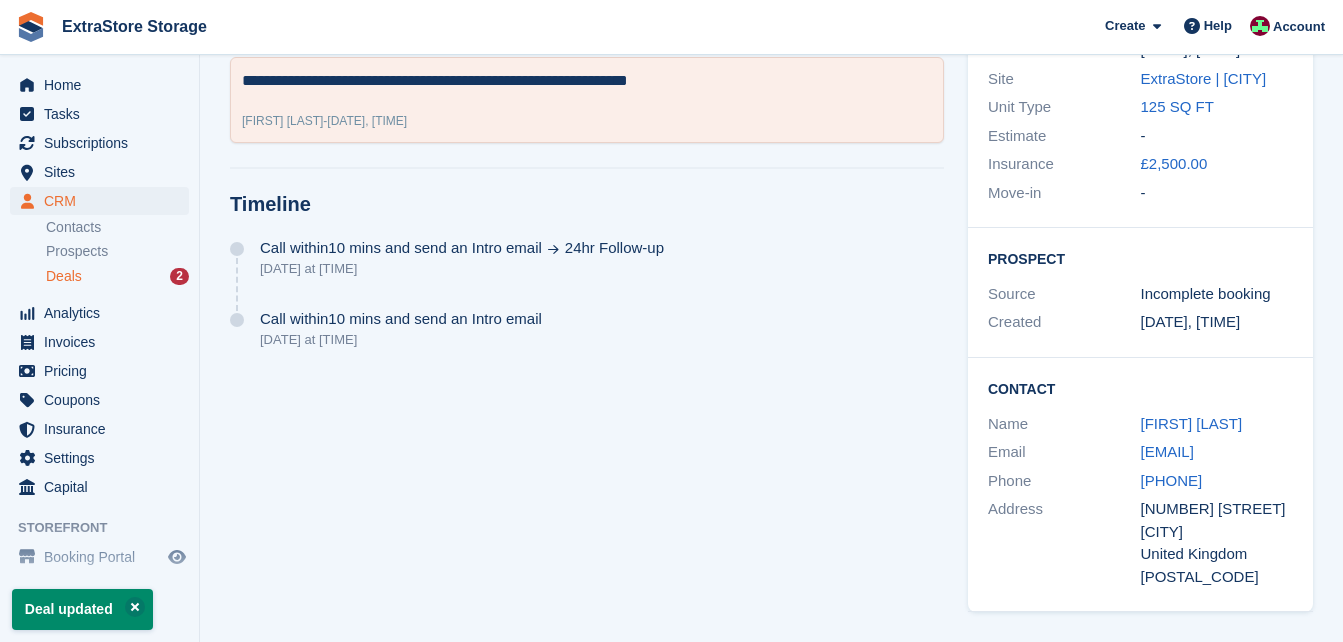 scroll, scrollTop: 0, scrollLeft: 0, axis: both 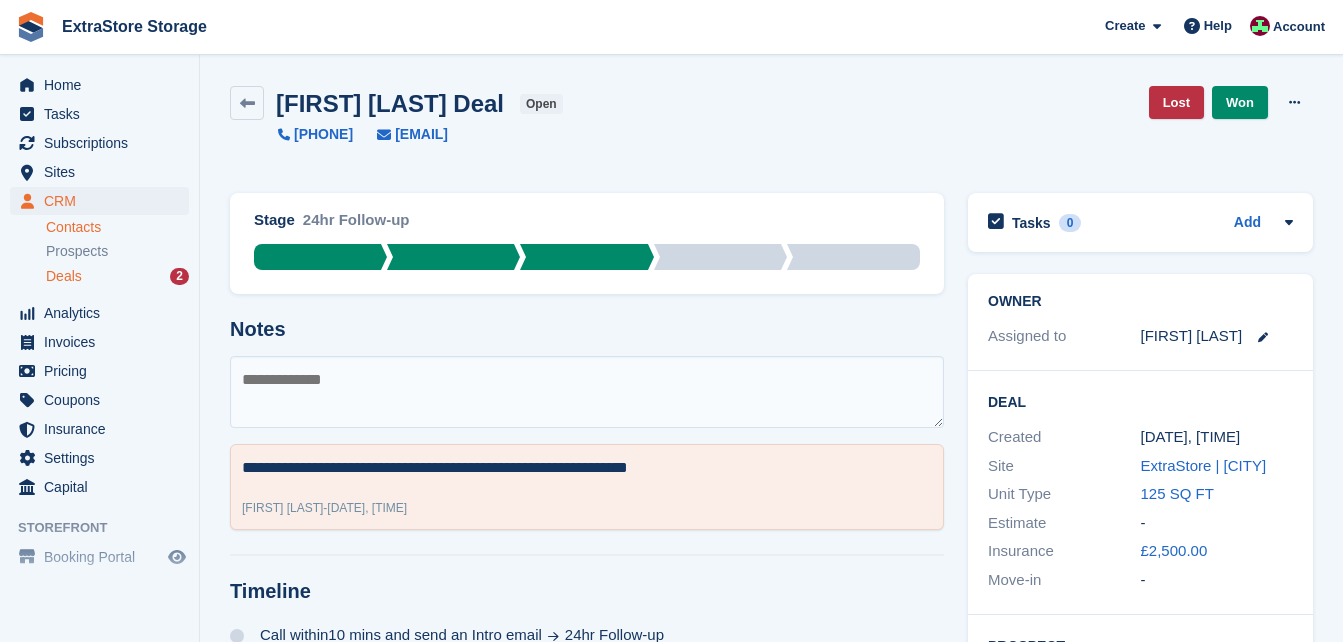 click on "Contacts" at bounding box center (117, 227) 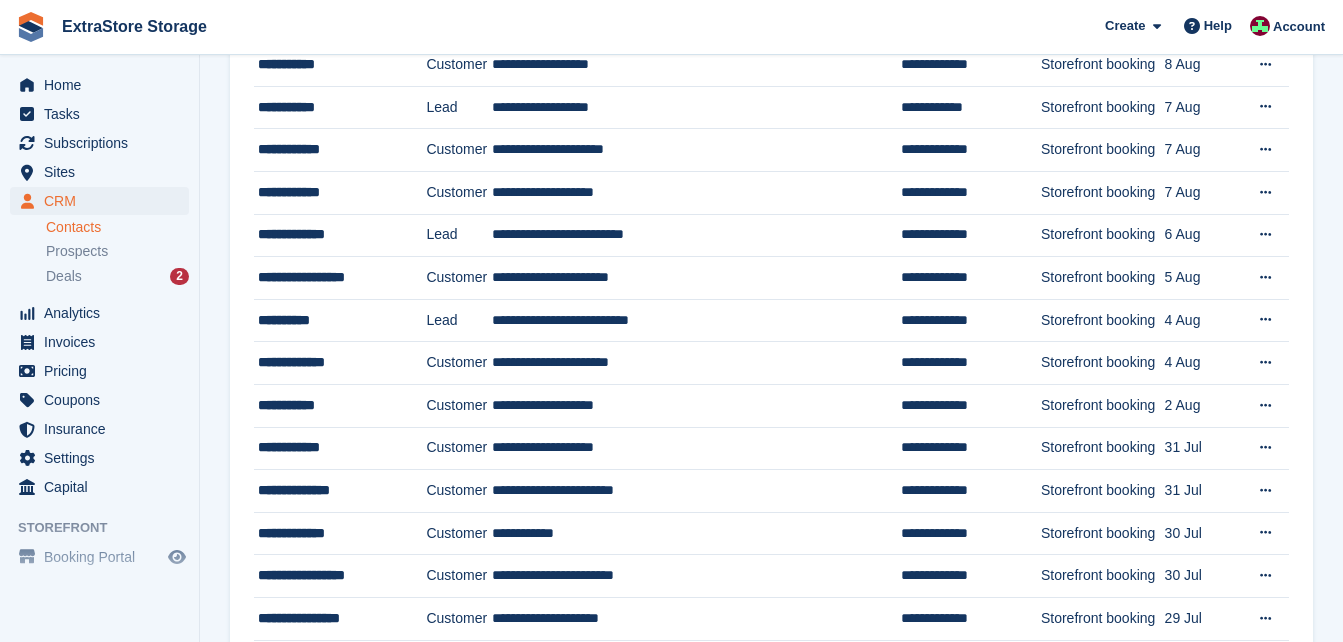 scroll, scrollTop: 0, scrollLeft: 0, axis: both 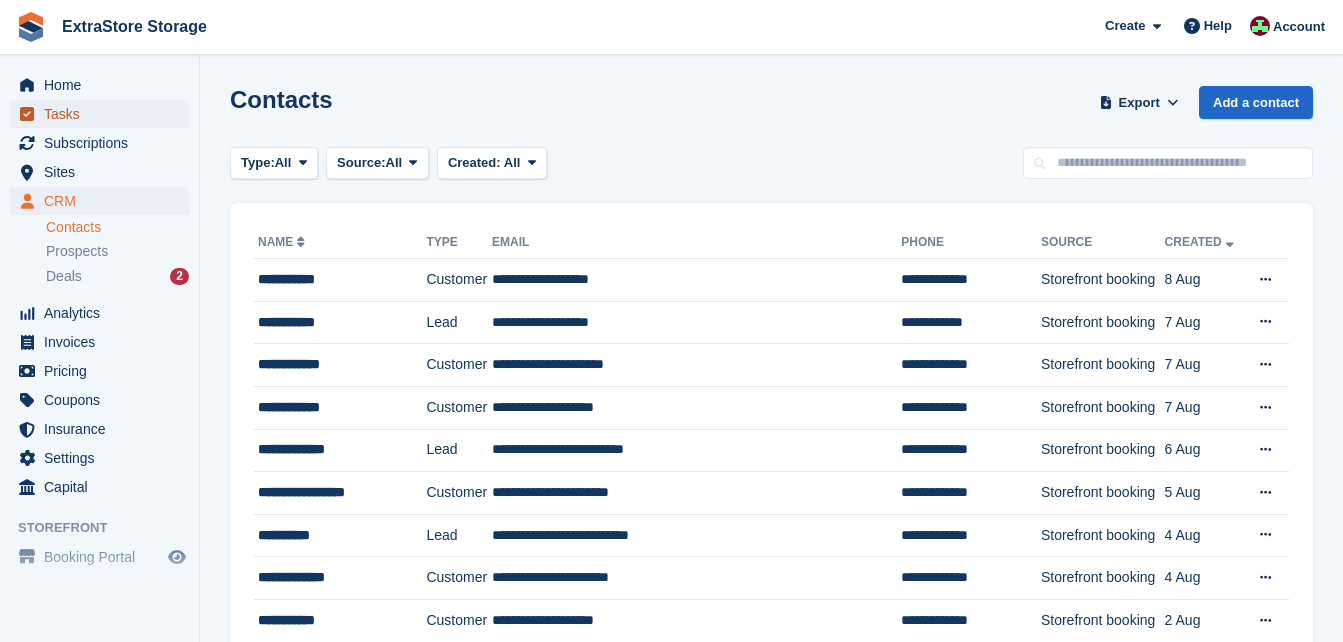click on "Tasks" at bounding box center (104, 114) 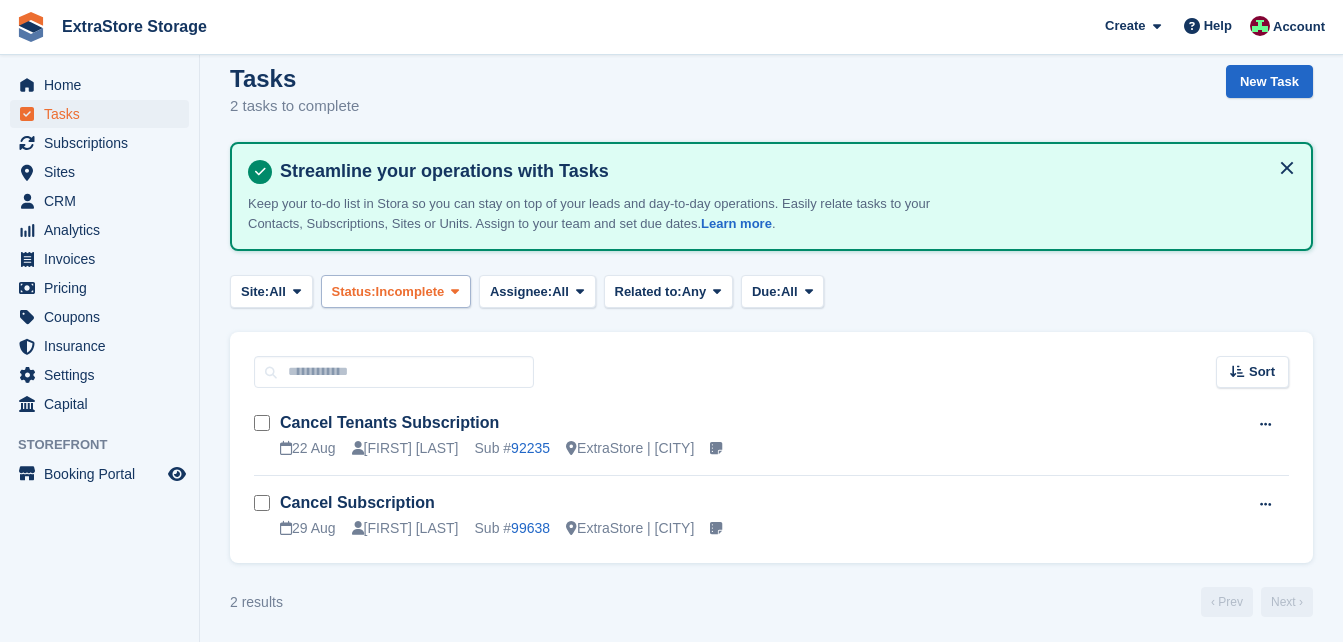 scroll, scrollTop: 26, scrollLeft: 0, axis: vertical 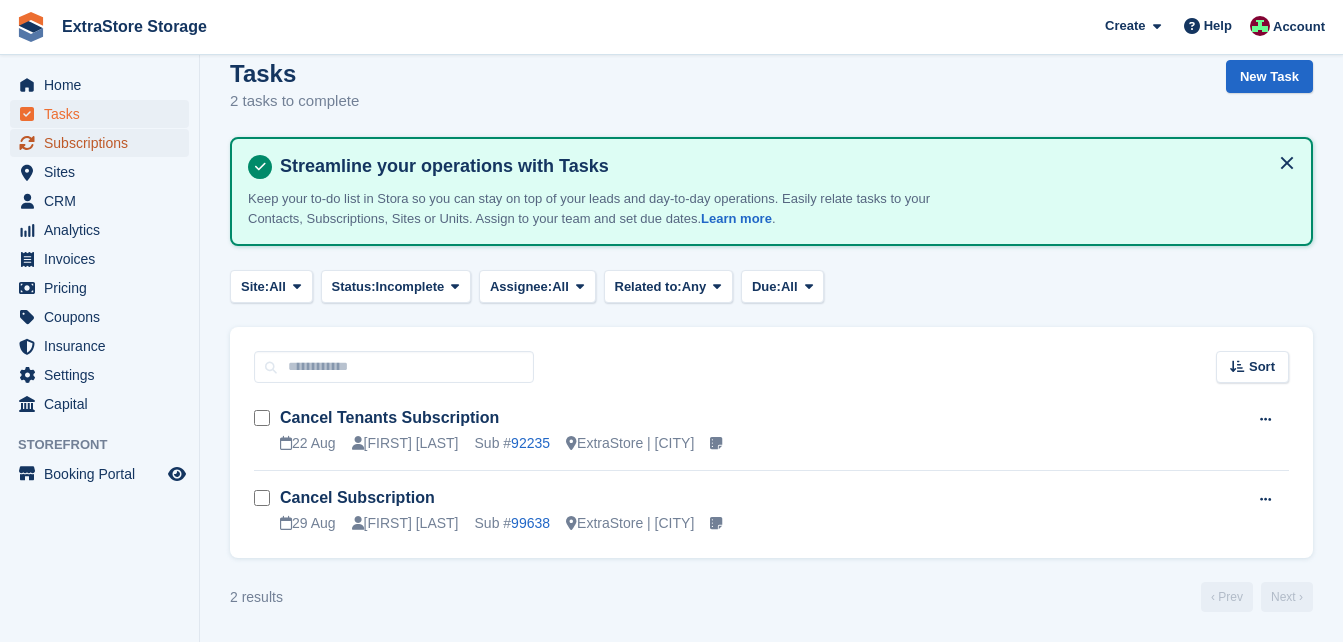 click on "Subscriptions" at bounding box center (104, 143) 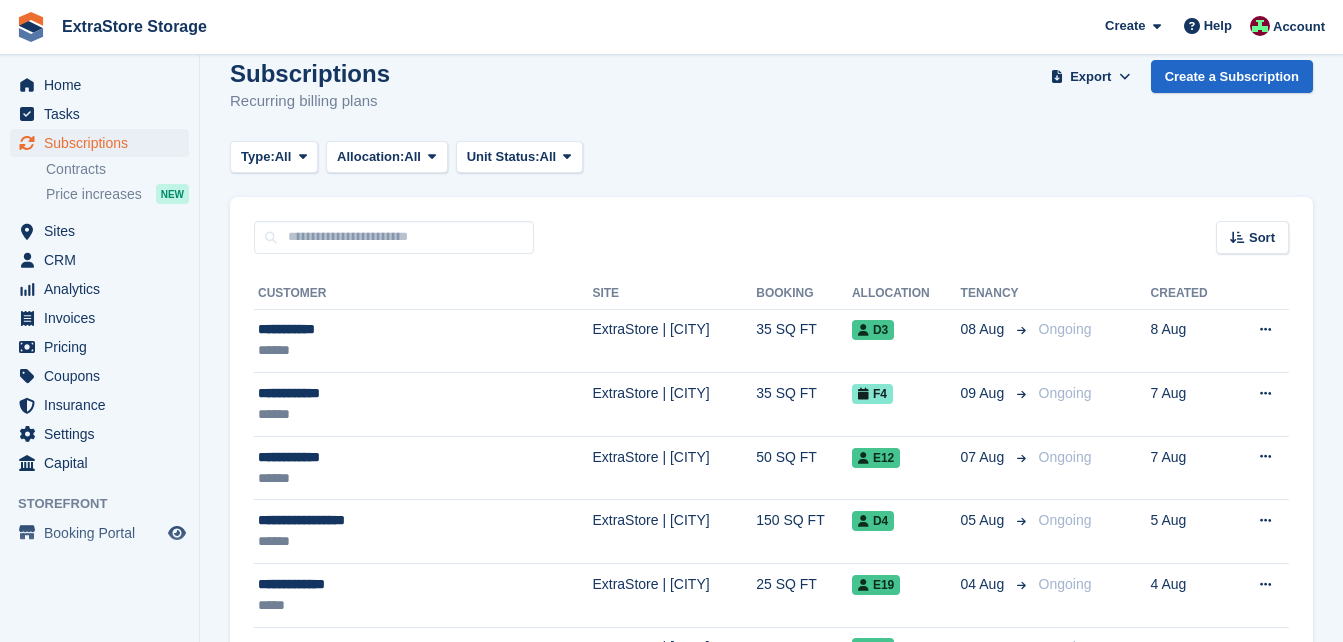 scroll, scrollTop: 0, scrollLeft: 0, axis: both 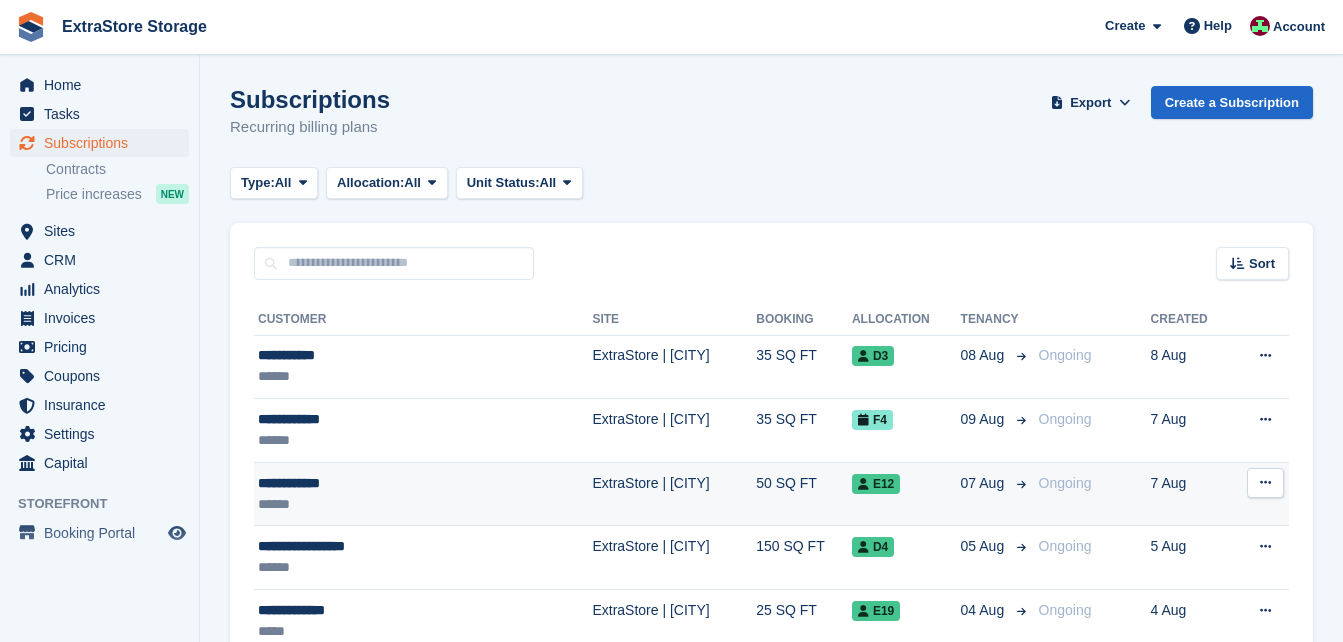 click on "******" at bounding box center [377, 504] 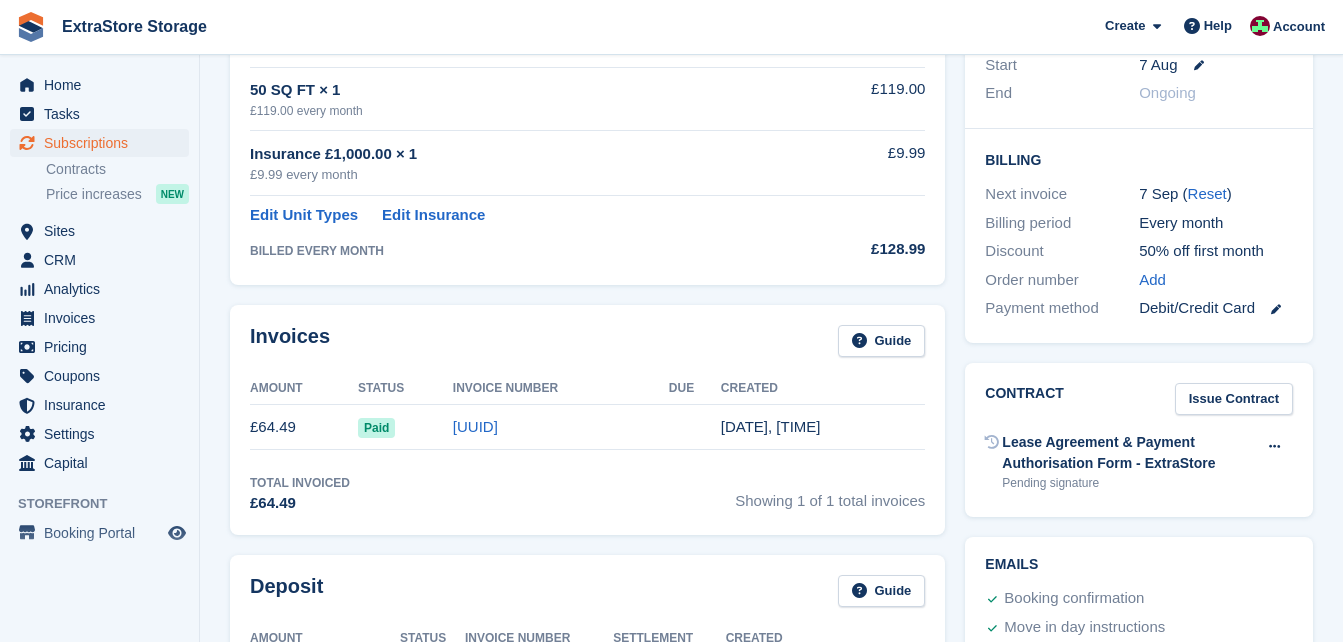 scroll, scrollTop: 600, scrollLeft: 0, axis: vertical 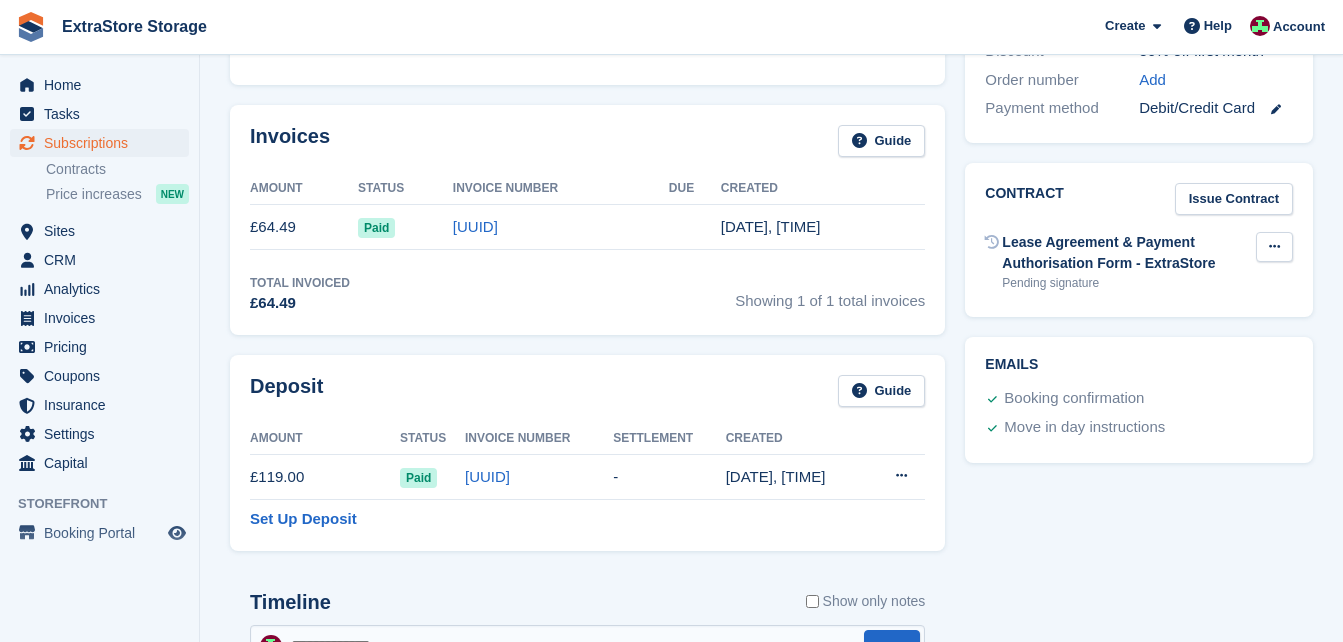 click at bounding box center (1274, 246) 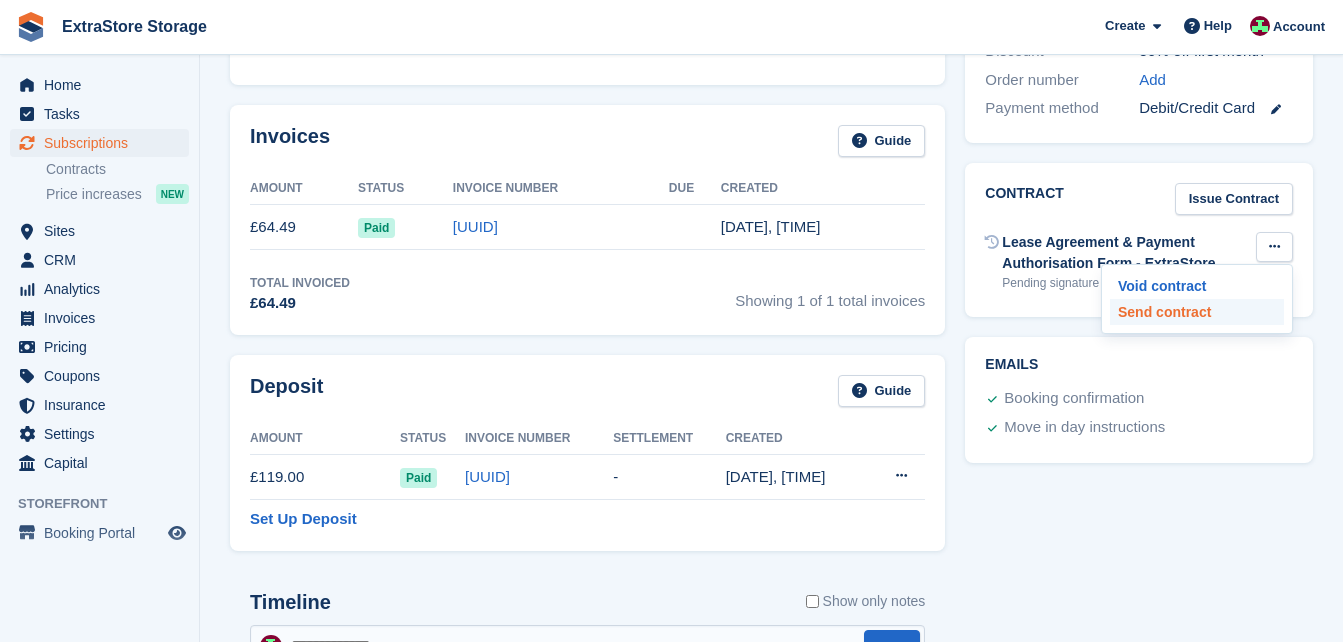 click on "Send contract" at bounding box center [1197, 312] 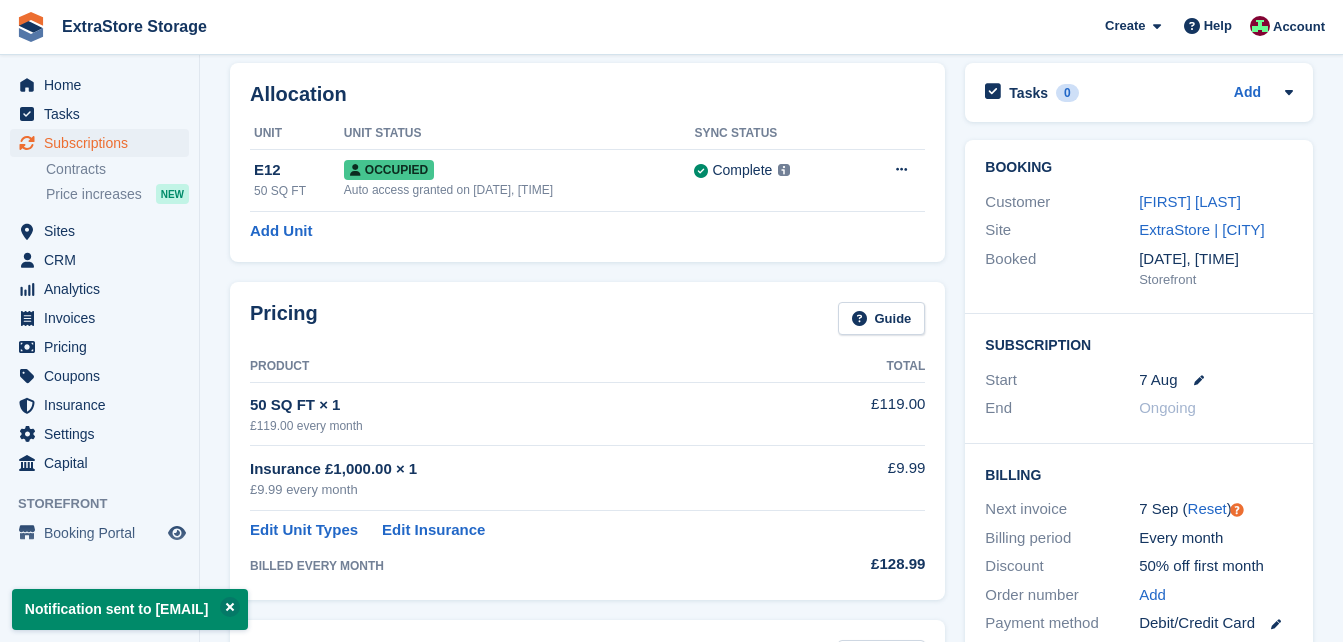 scroll, scrollTop: 0, scrollLeft: 0, axis: both 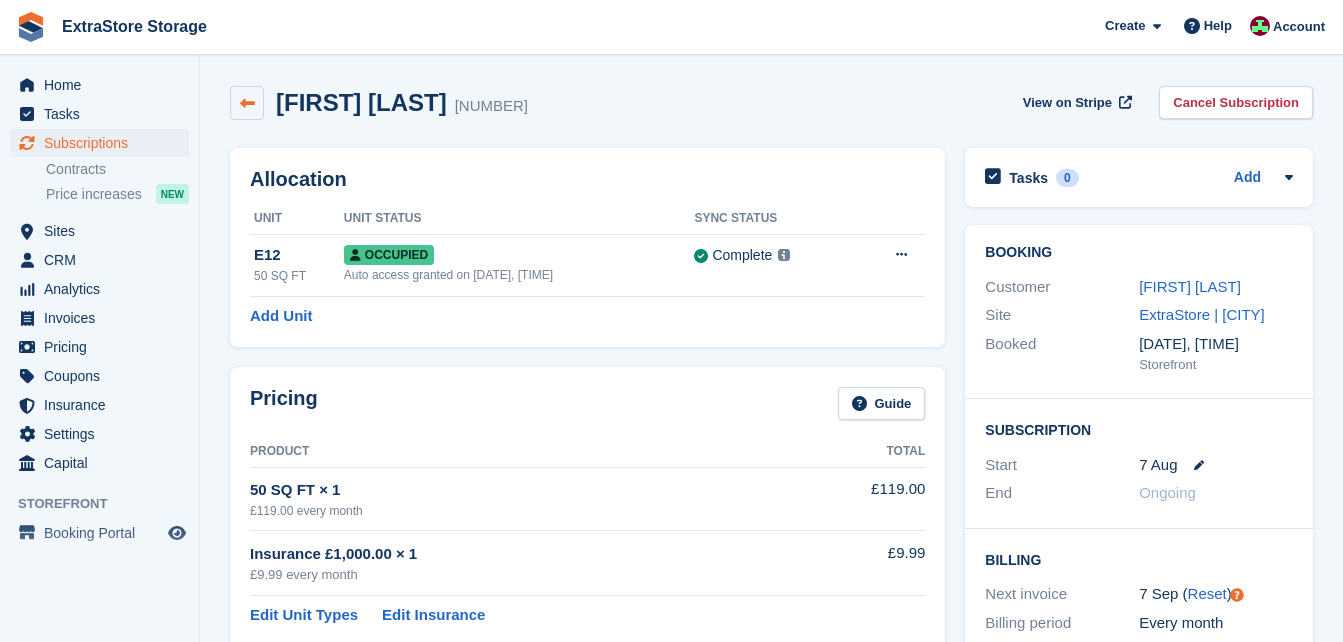 click at bounding box center [247, 103] 